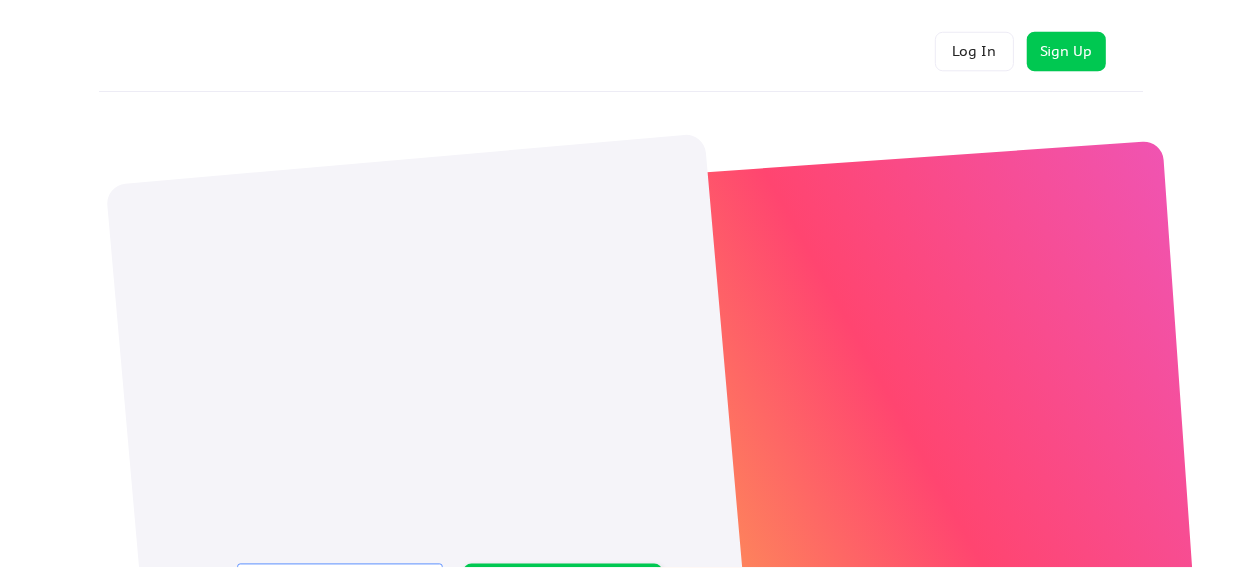scroll, scrollTop: 0, scrollLeft: 0, axis: both 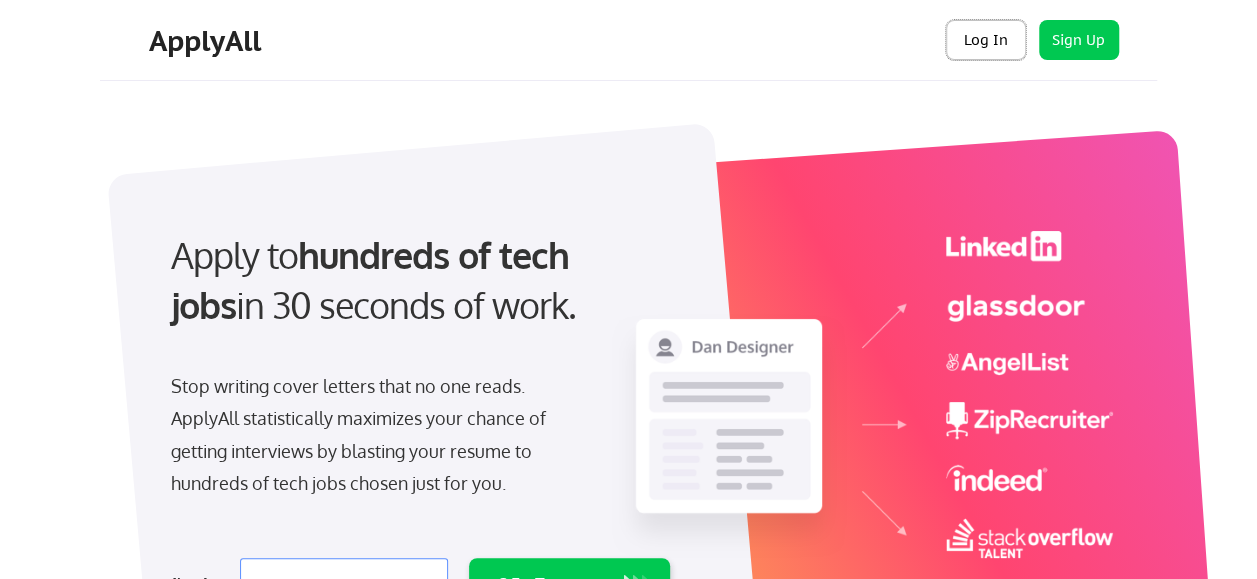 click on "Log In" at bounding box center [986, 40] 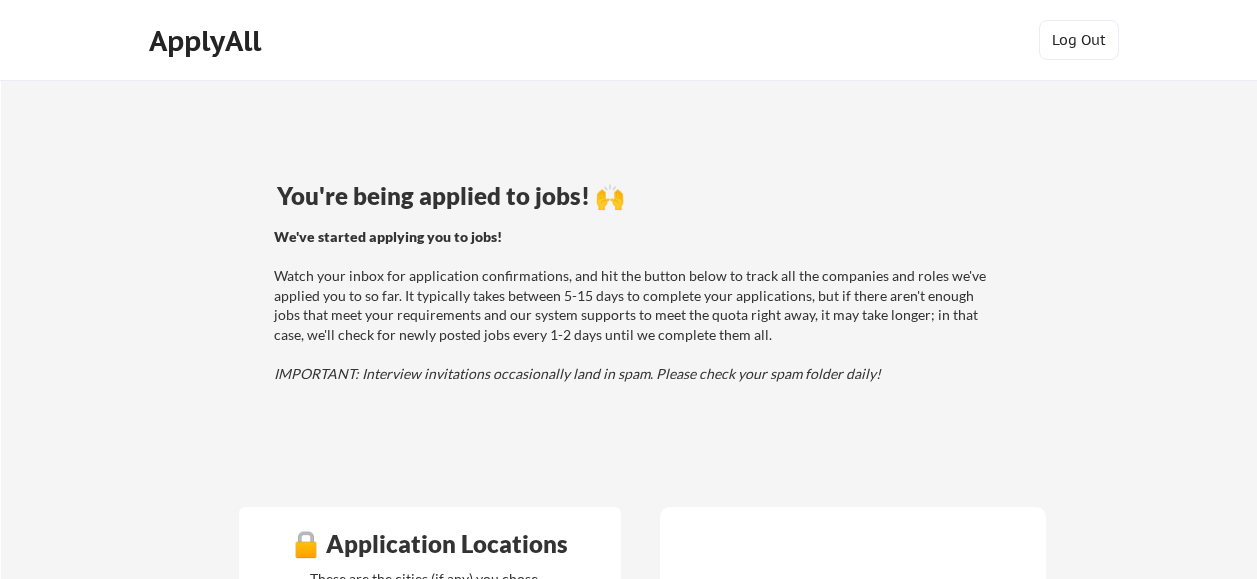 scroll, scrollTop: 0, scrollLeft: 0, axis: both 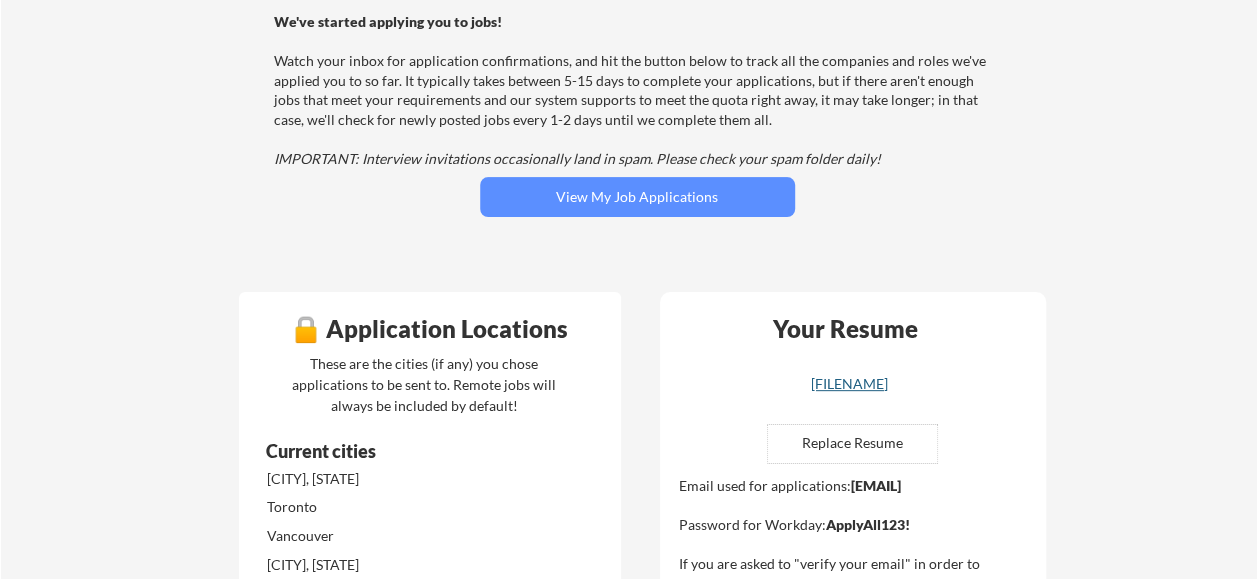 click on "[FILENAME]" at bounding box center (850, 384) 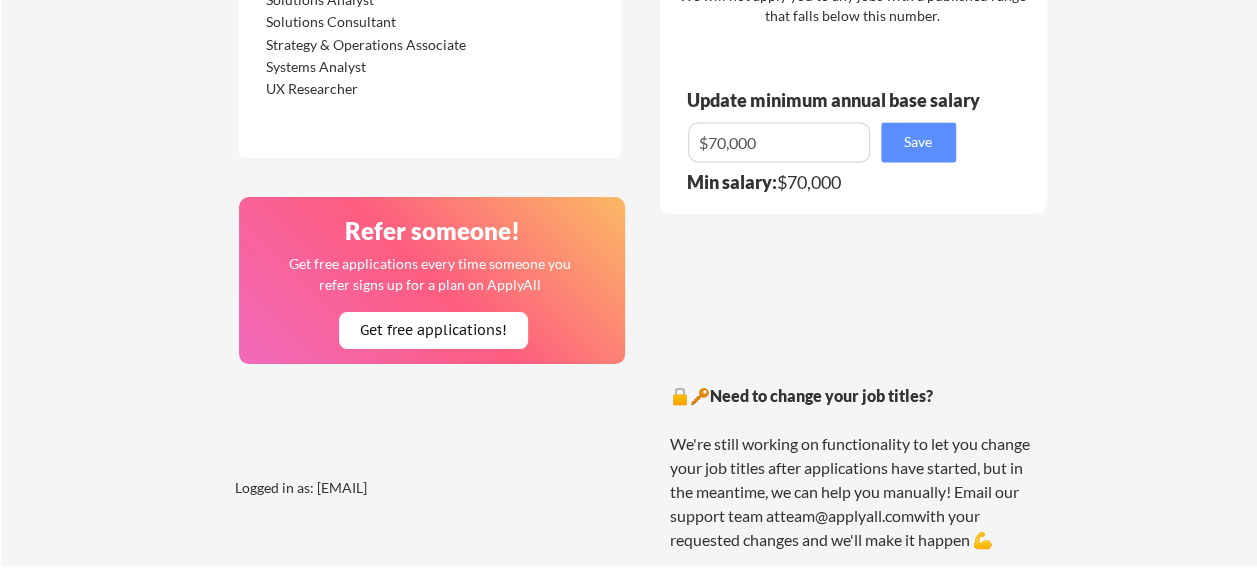 scroll, scrollTop: 1533, scrollLeft: 0, axis: vertical 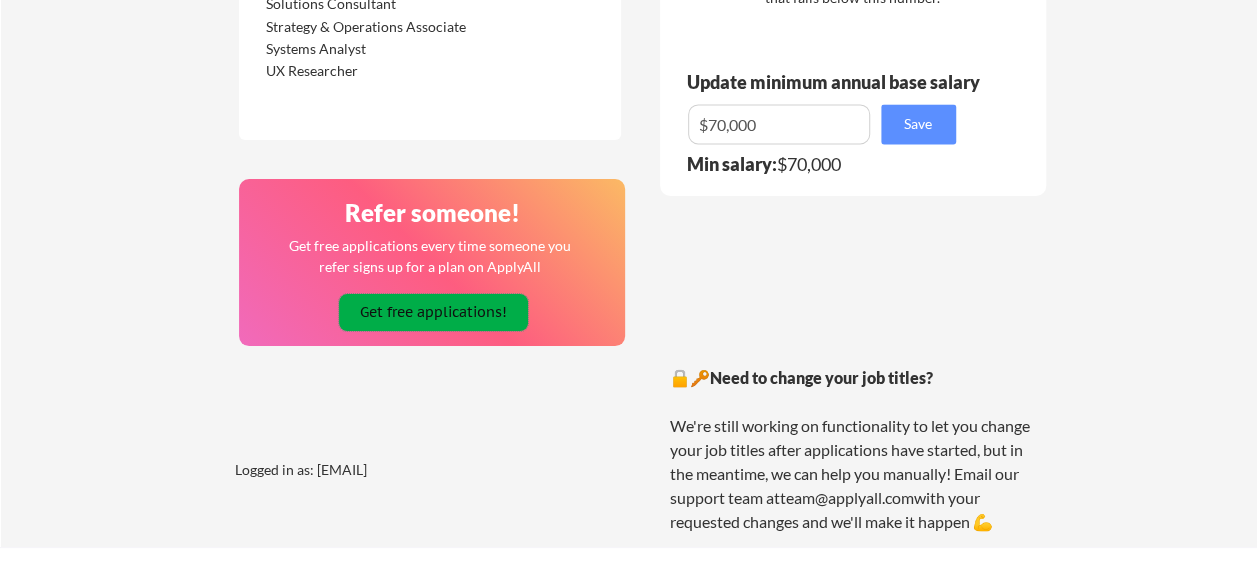 click on "Get free applications!" at bounding box center [433, 312] 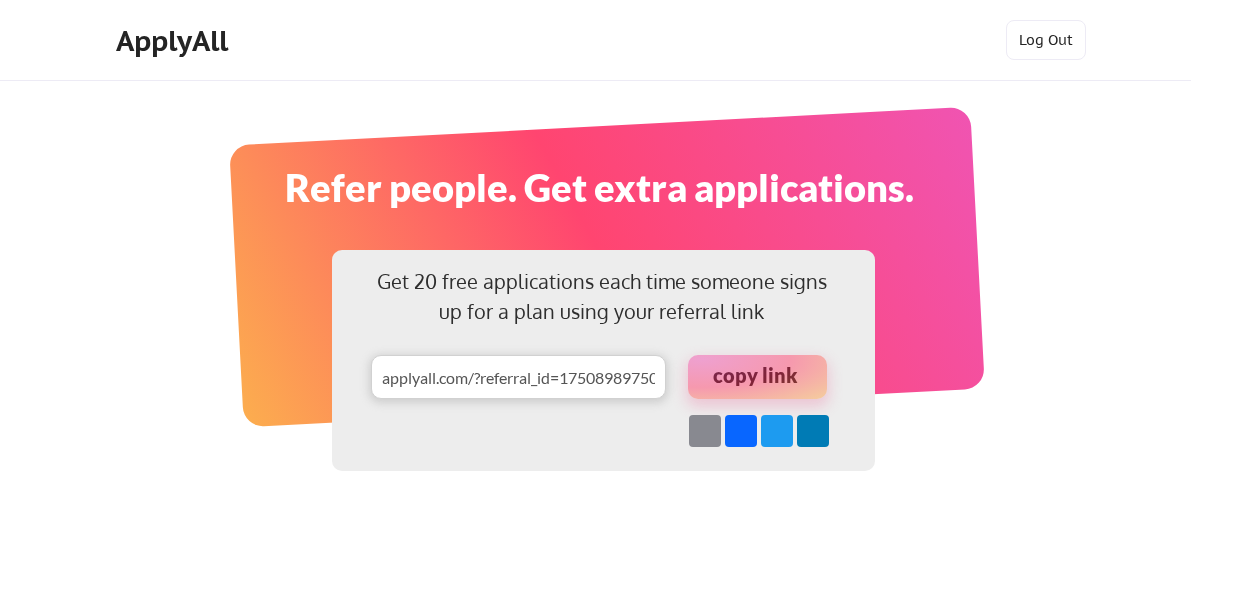 scroll, scrollTop: 0, scrollLeft: 0, axis: both 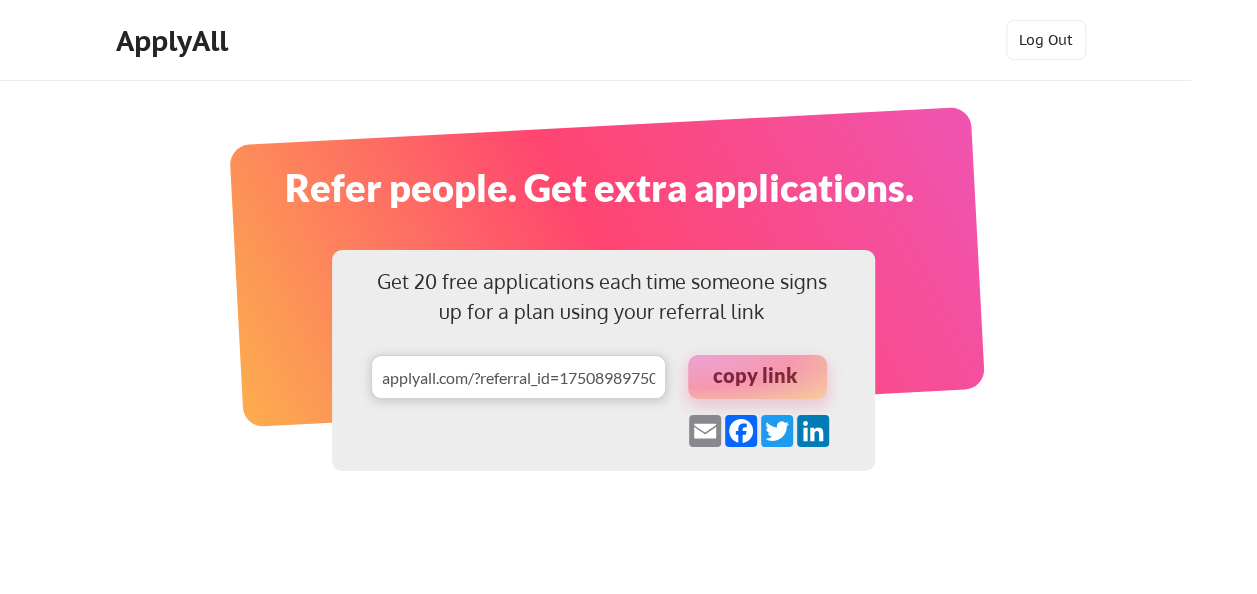 click at bounding box center (757, 377) 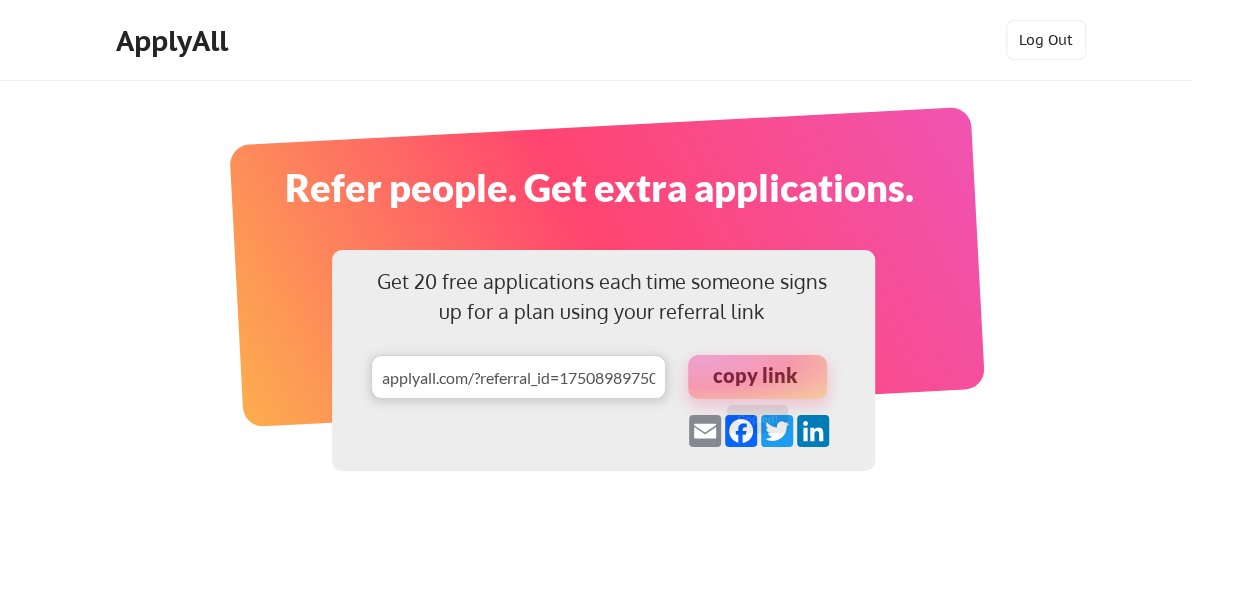 scroll, scrollTop: 37, scrollLeft: 0, axis: vertical 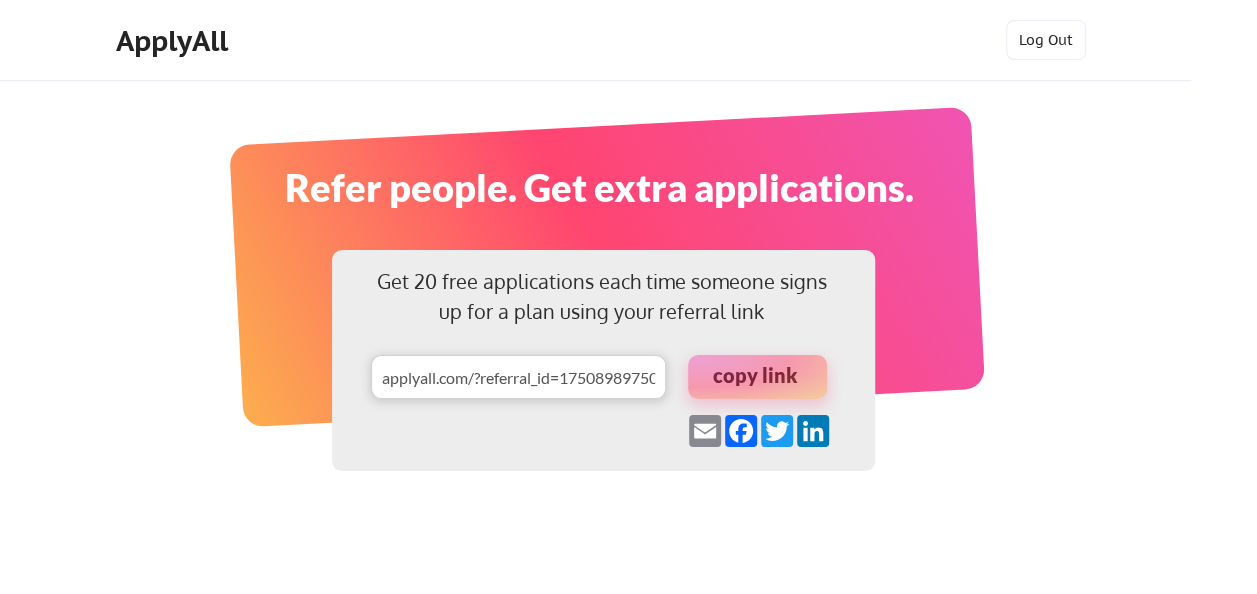 click on "Get 20 free applications each time someone signs up for a plan using your referral link copy link Email Facebook Twitter LinkedIn
Refer people. Get extra applications." at bounding box center [628, 434] 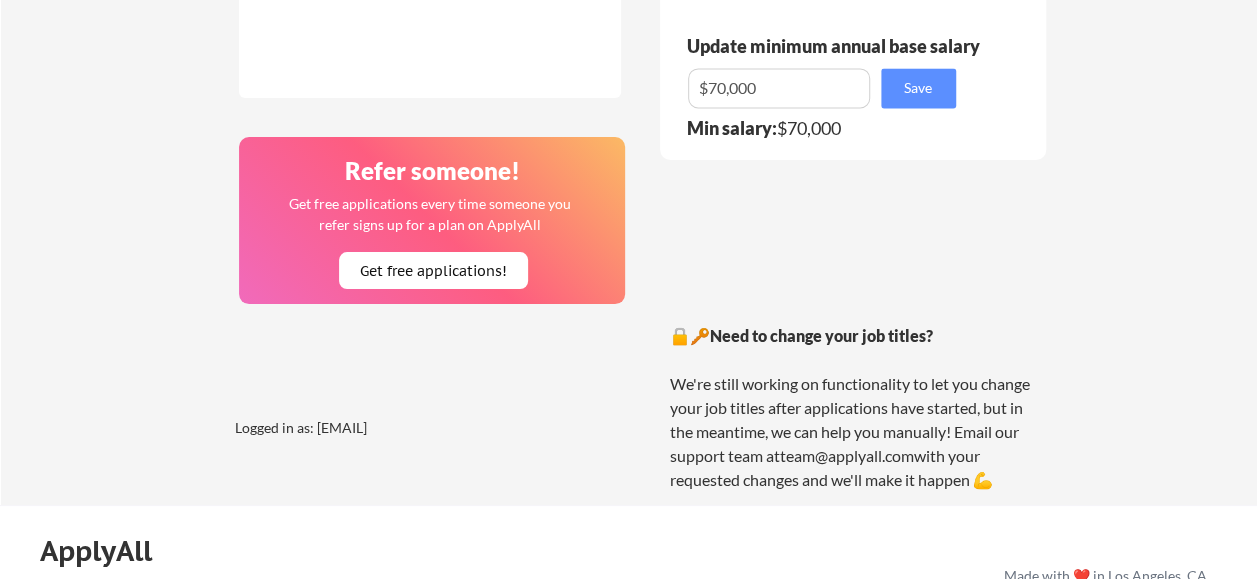 scroll, scrollTop: 1564, scrollLeft: 0, axis: vertical 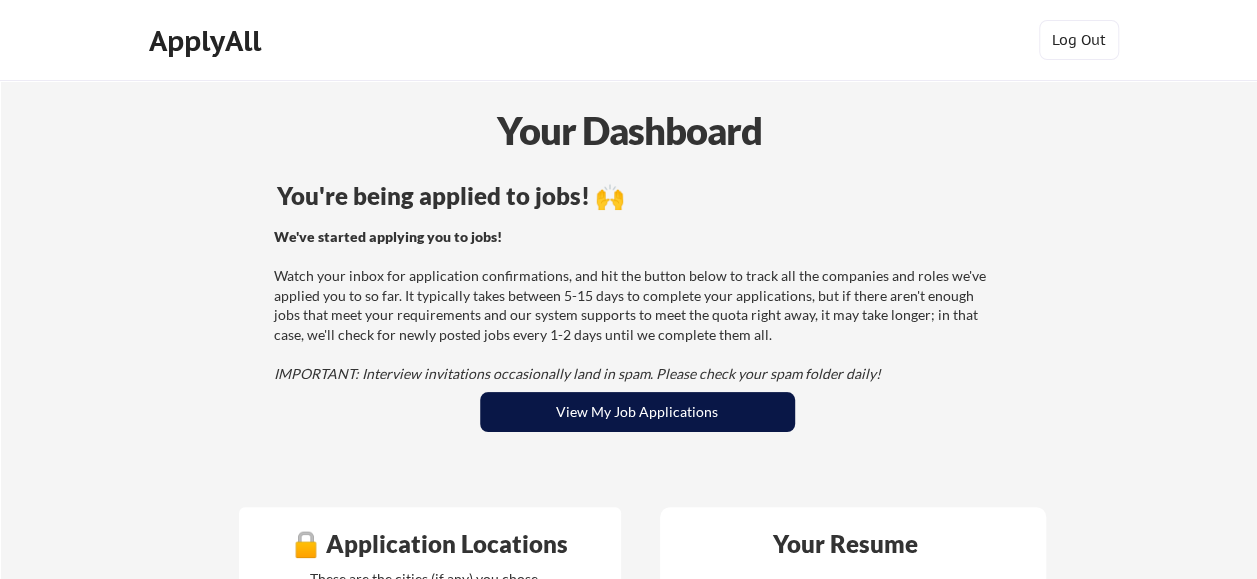 click on "View My Job Applications" at bounding box center [637, 412] 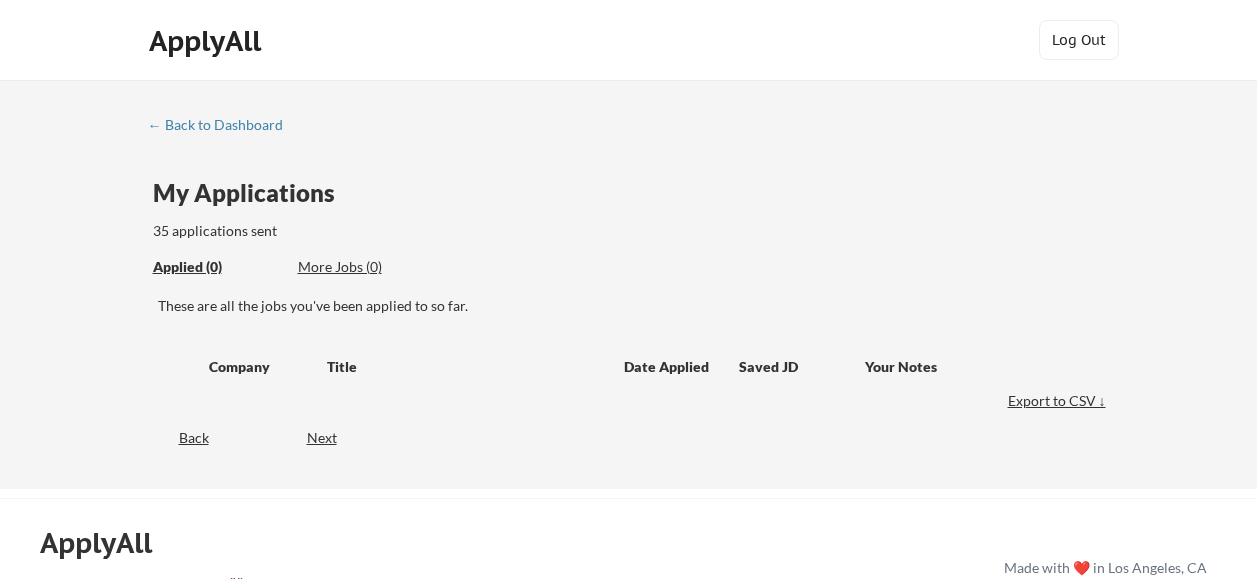 scroll, scrollTop: 0, scrollLeft: 0, axis: both 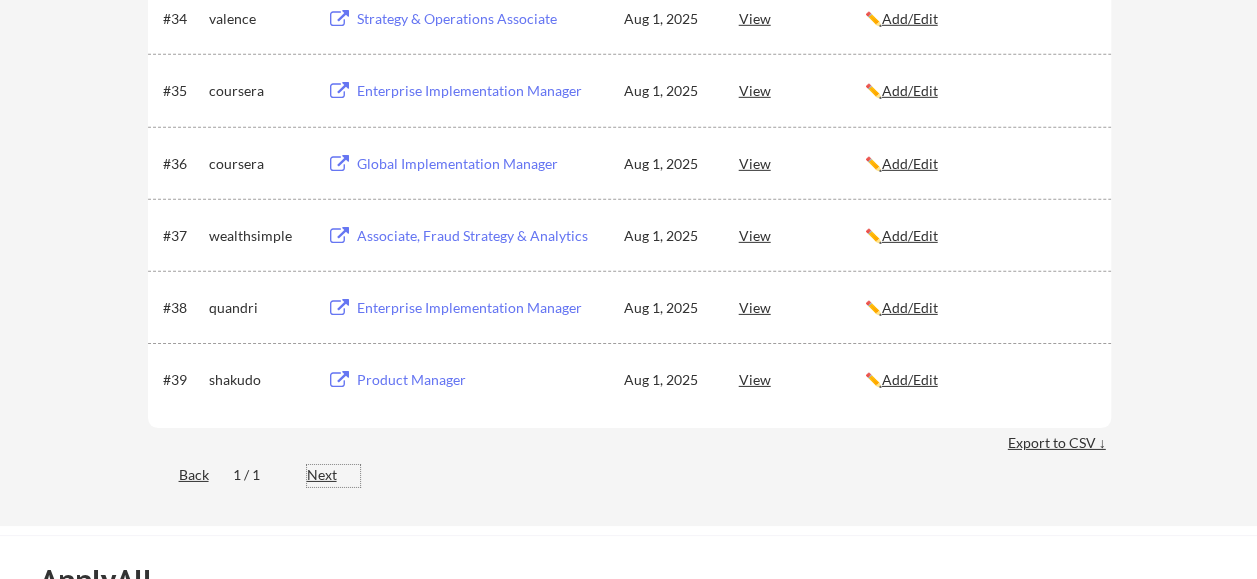 click on "Next" at bounding box center (333, 475) 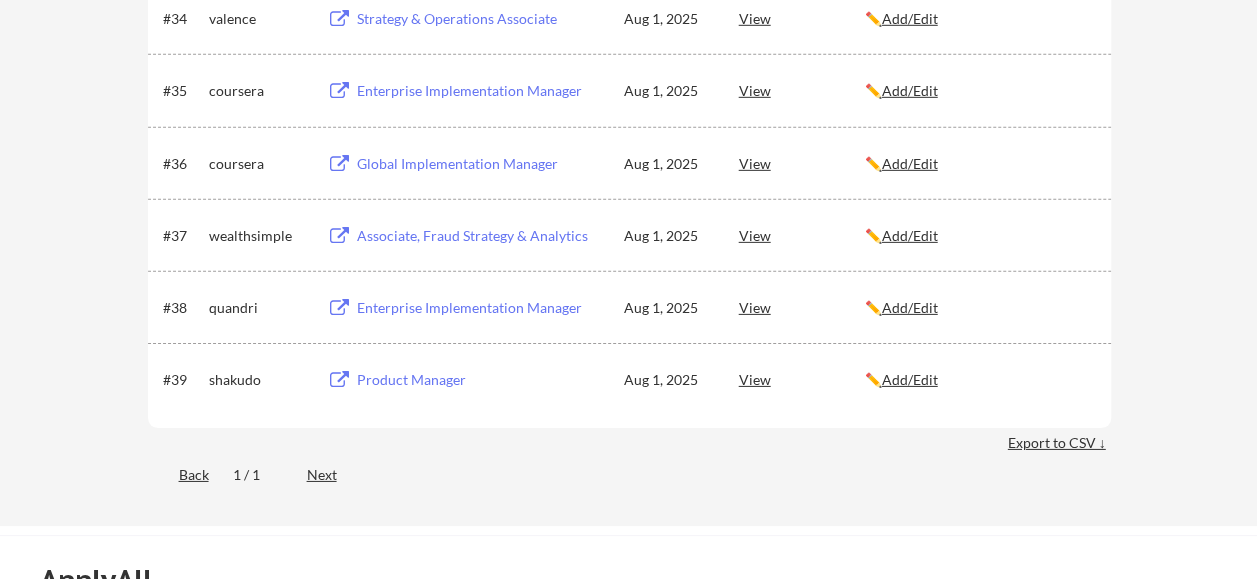 click on "Next" at bounding box center (333, 475) 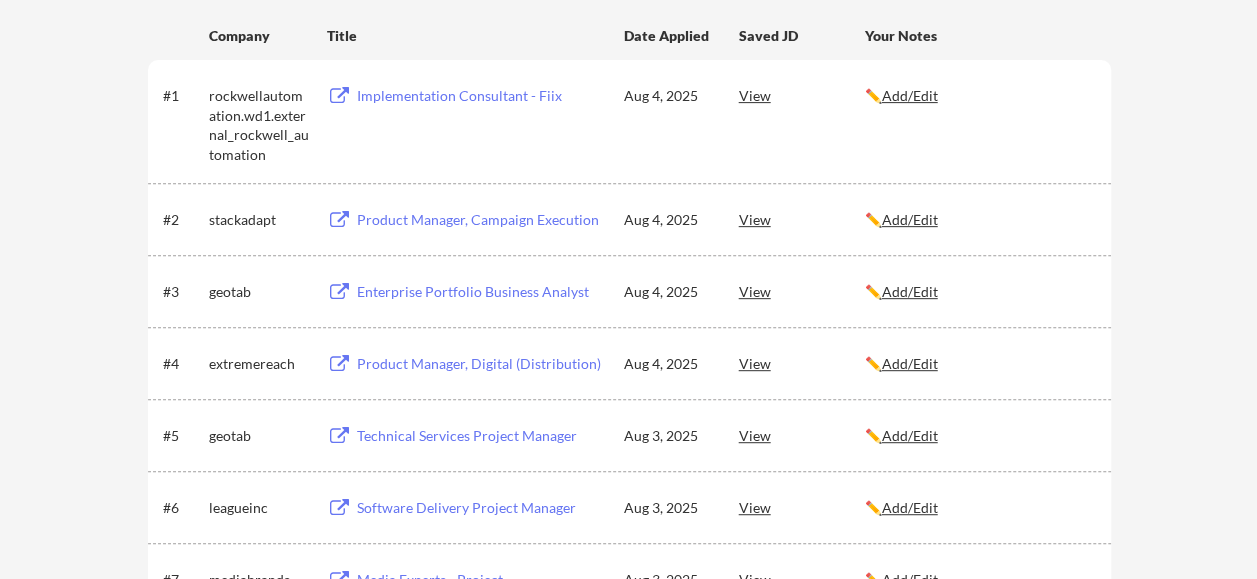 scroll, scrollTop: 0, scrollLeft: 0, axis: both 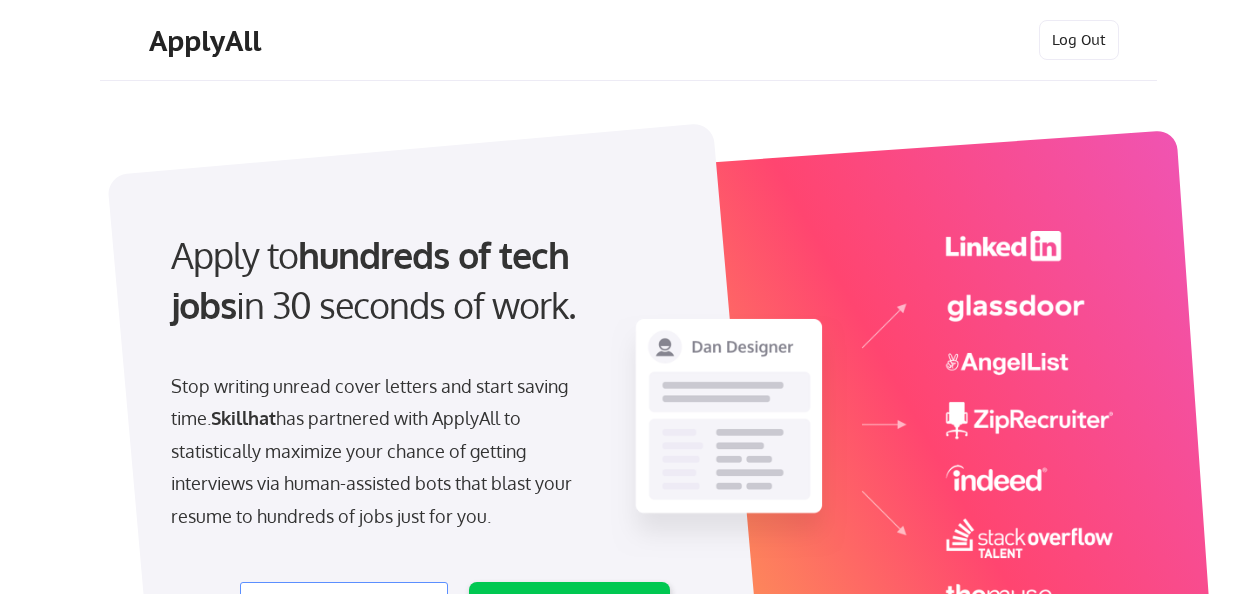 select on ""product"" 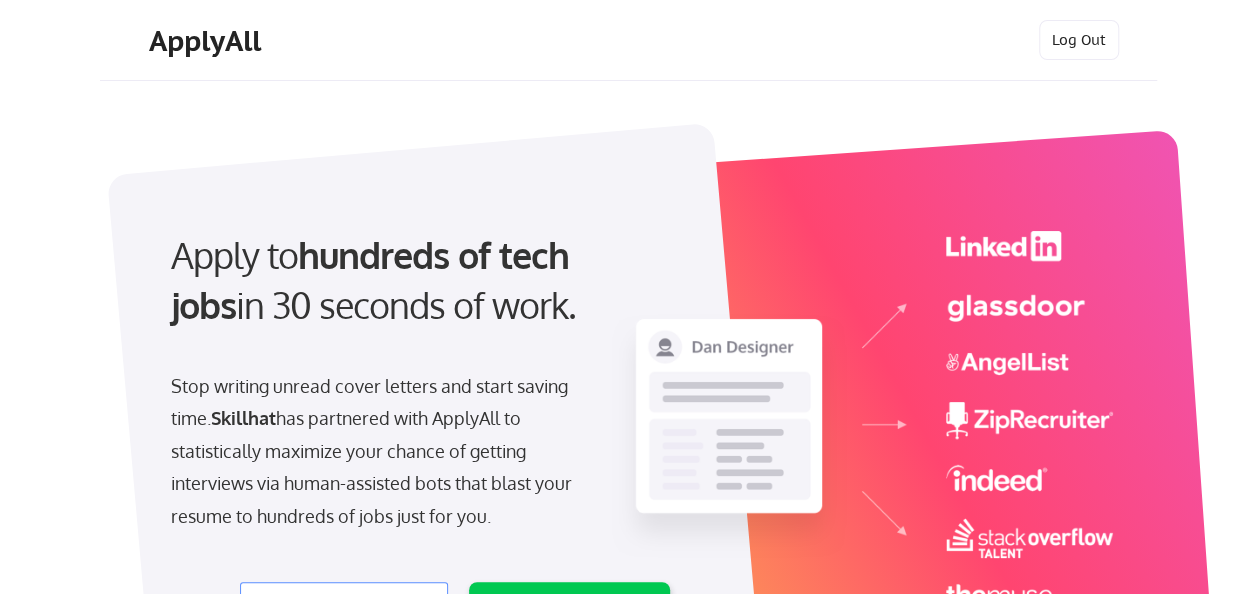 scroll, scrollTop: 0, scrollLeft: 0, axis: both 